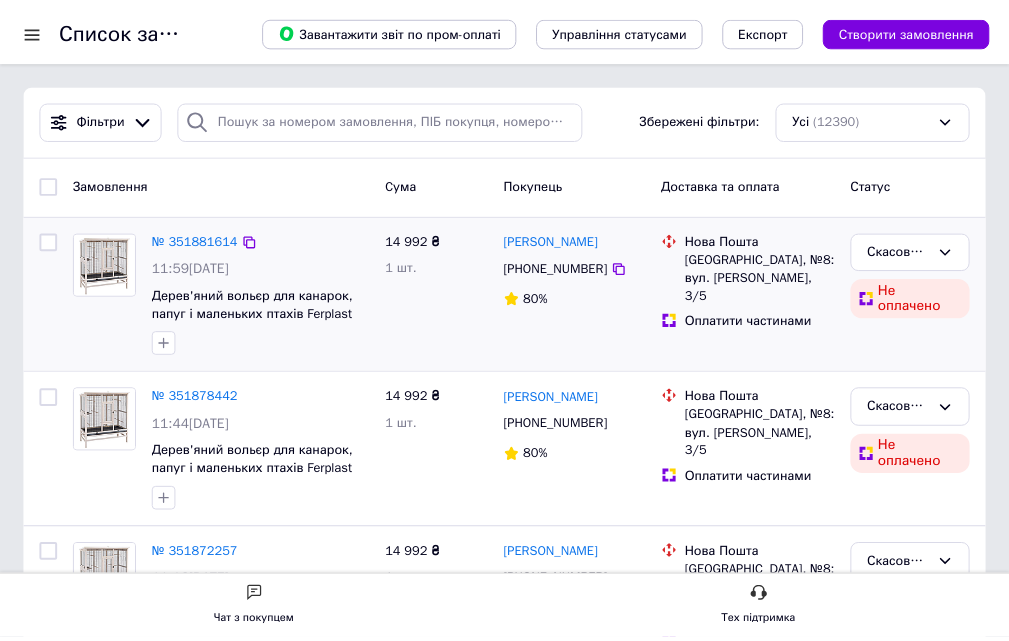 scroll, scrollTop: 0, scrollLeft: 0, axis: both 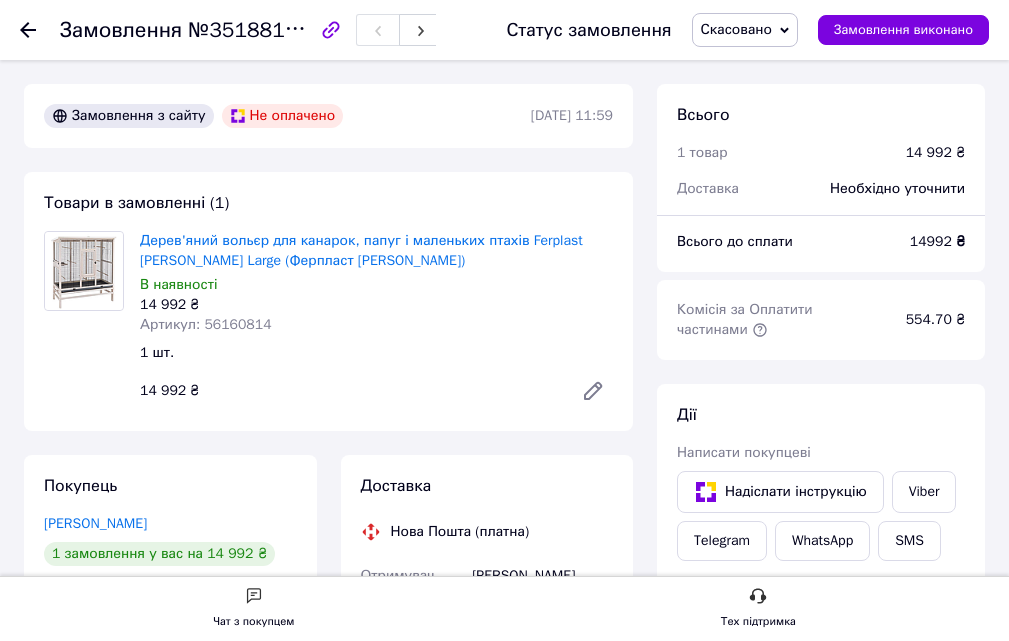 click at bounding box center [28, 30] 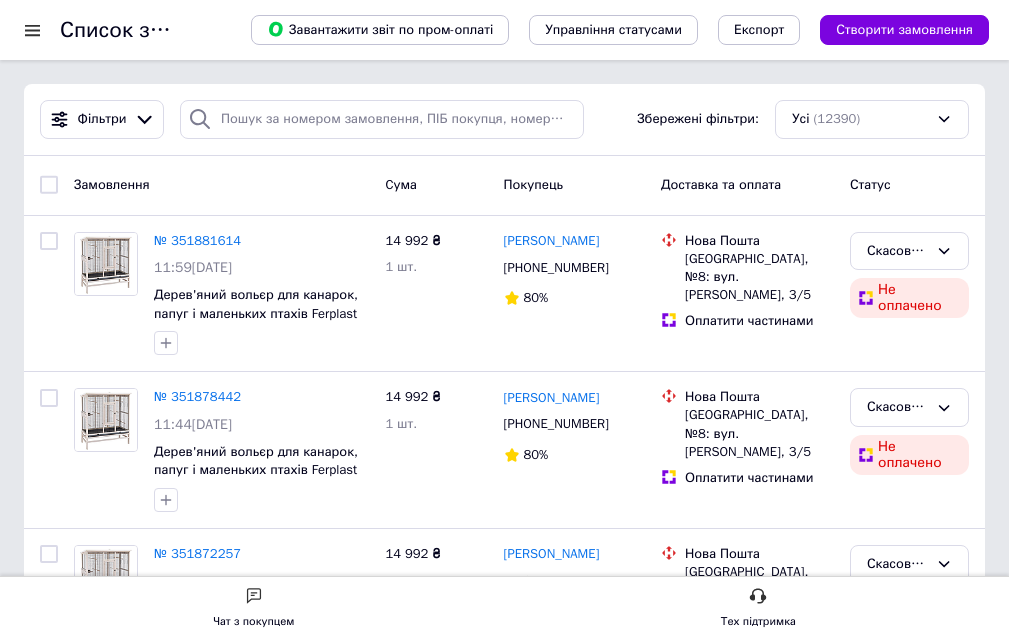 click at bounding box center [32, 30] 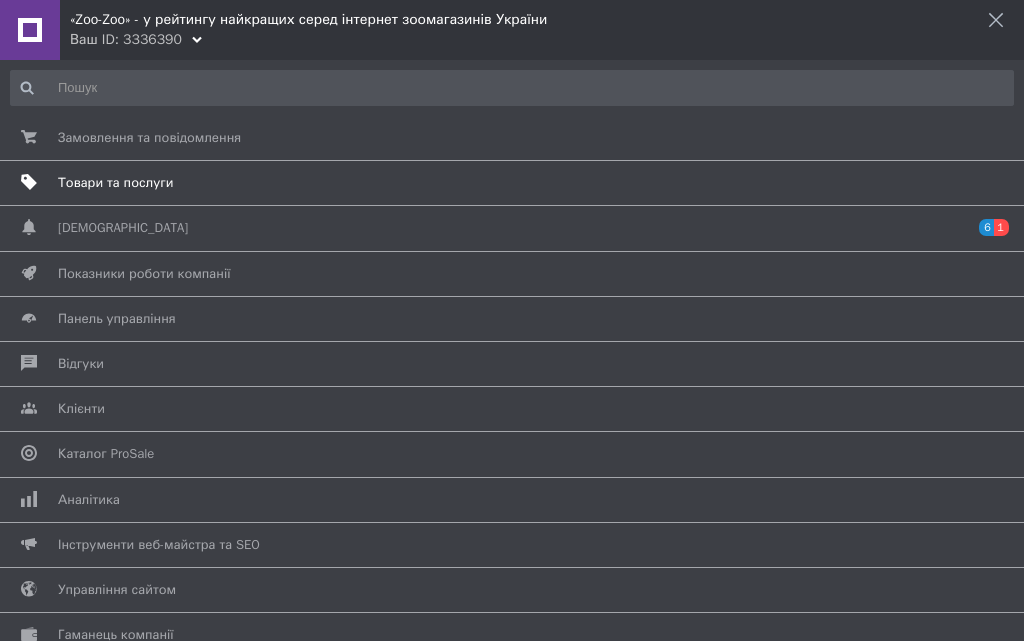 click on "Товари та послуги" at bounding box center (115, 183) 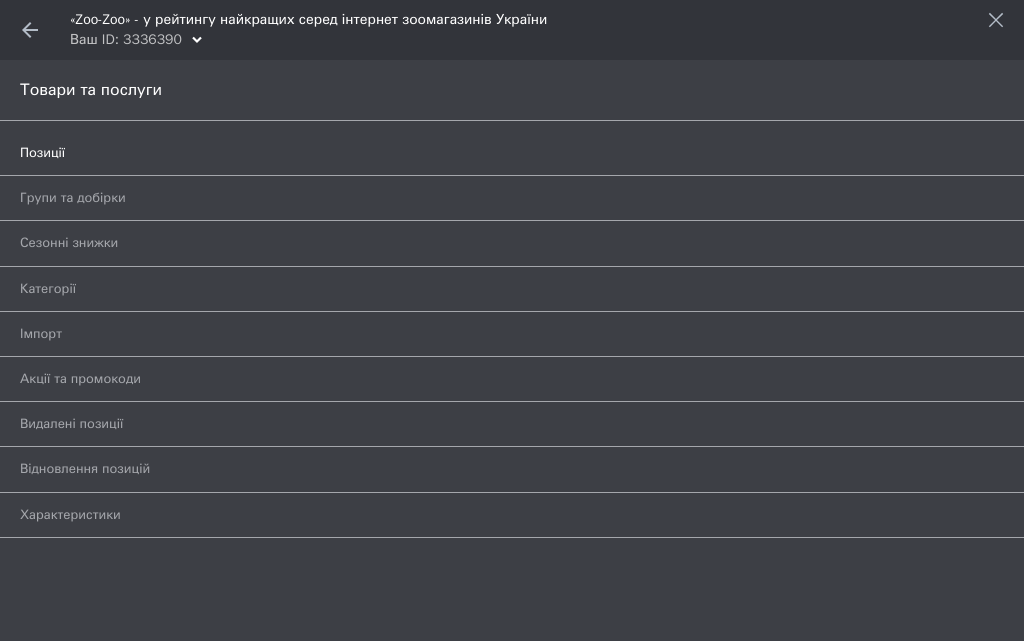 click on "Позиції" at bounding box center [42, 153] 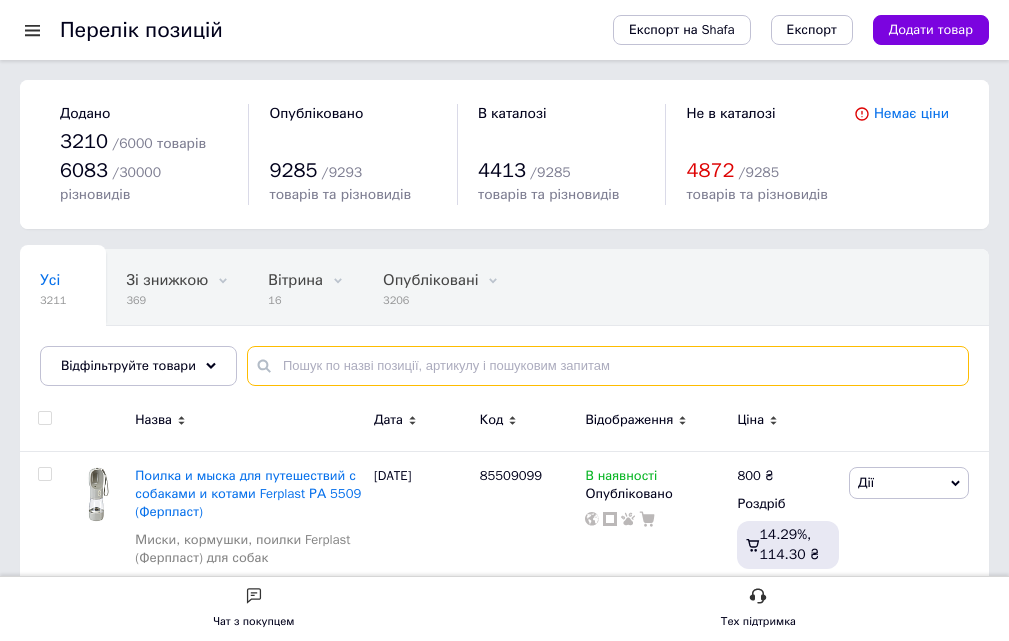 click at bounding box center [608, 366] 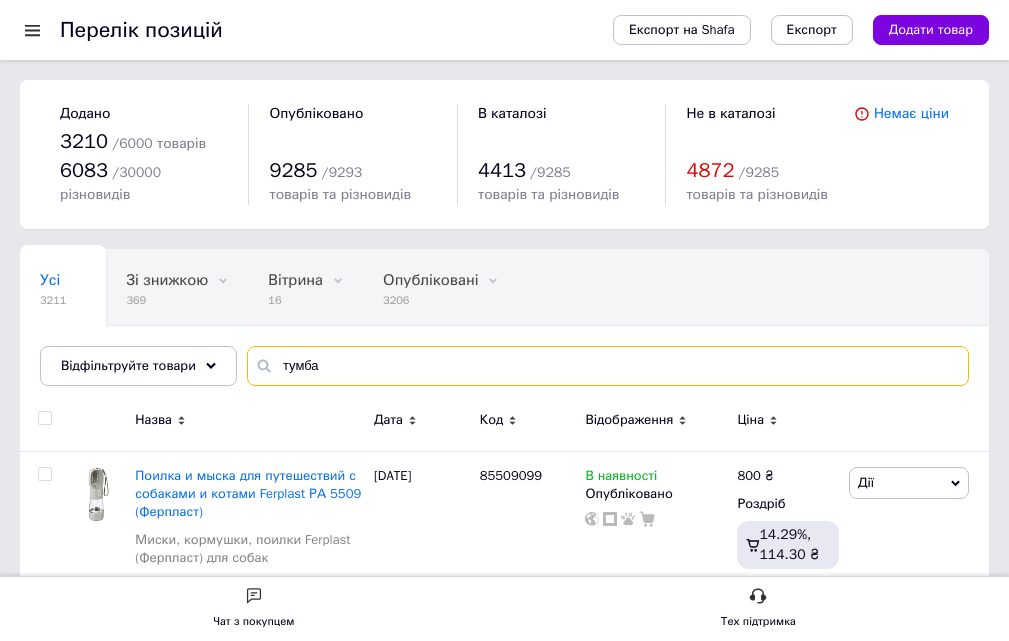 type on "тумба" 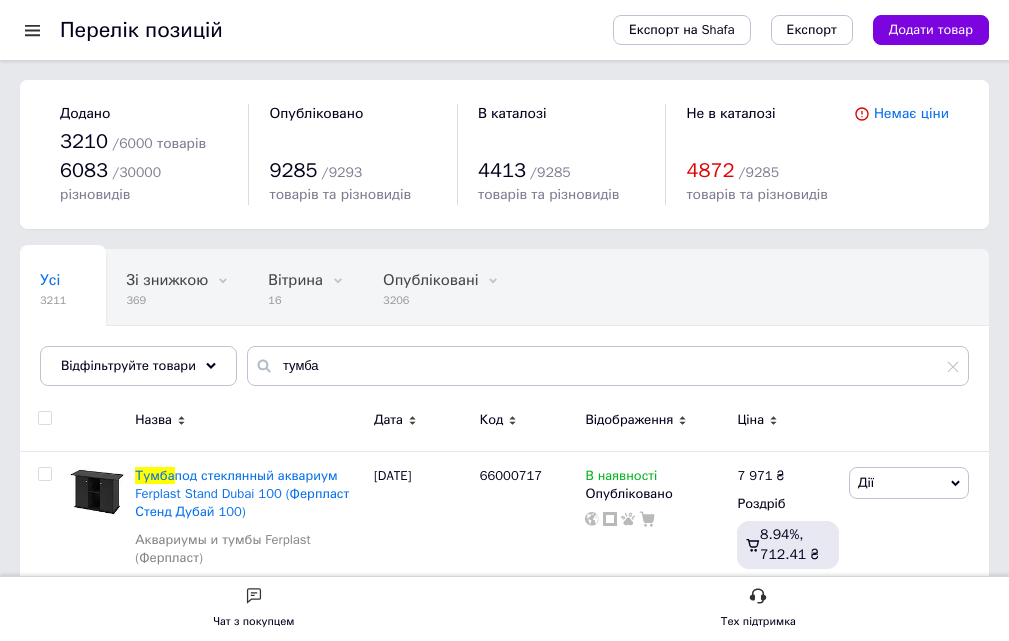 click 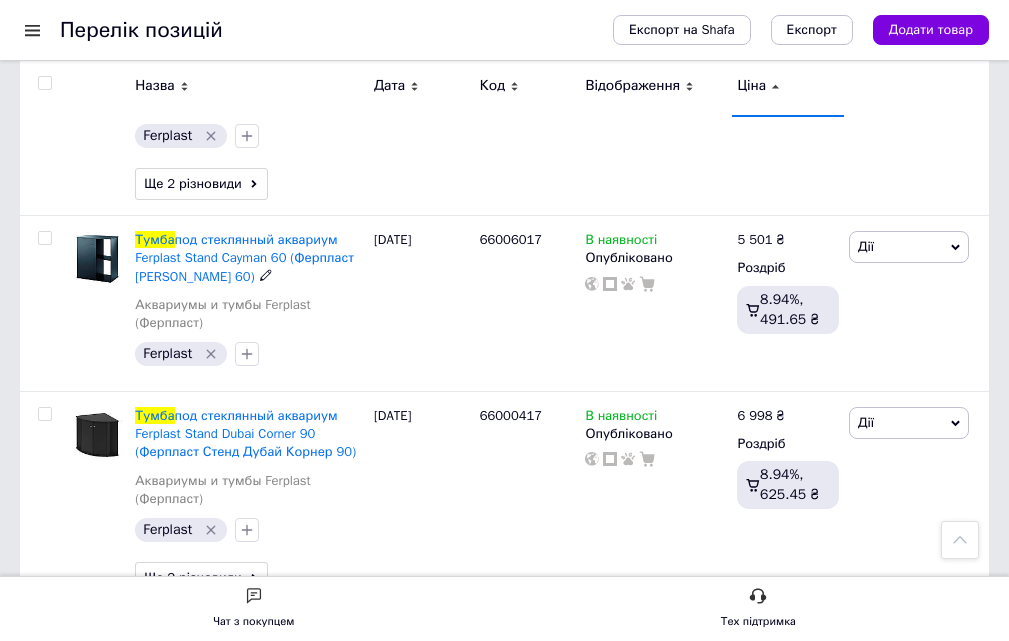 scroll, scrollTop: 1308, scrollLeft: 0, axis: vertical 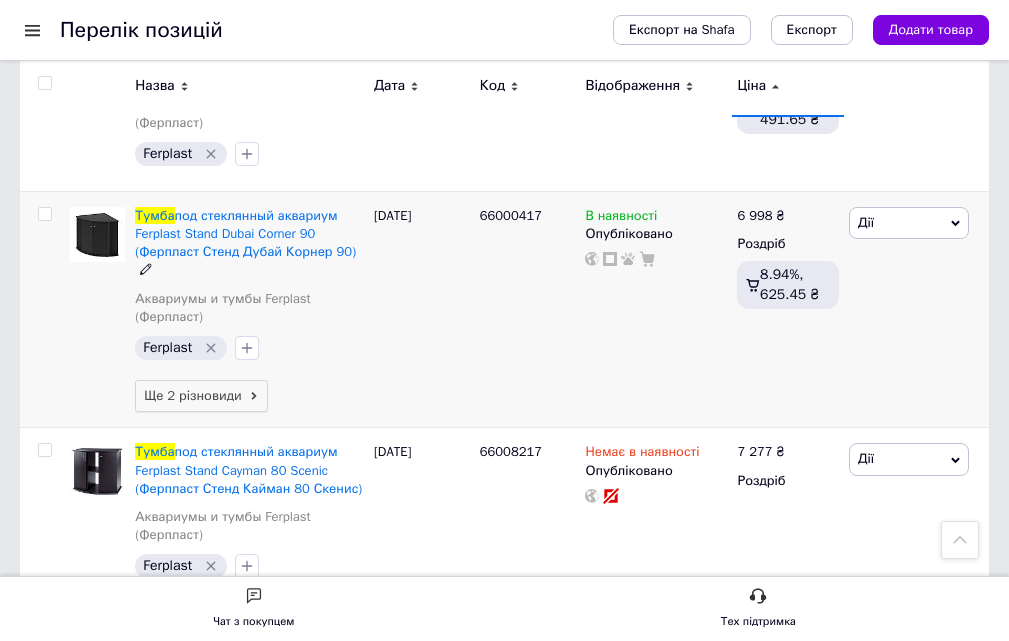 click on "Ще 2 різновиди" at bounding box center (201, 396) 